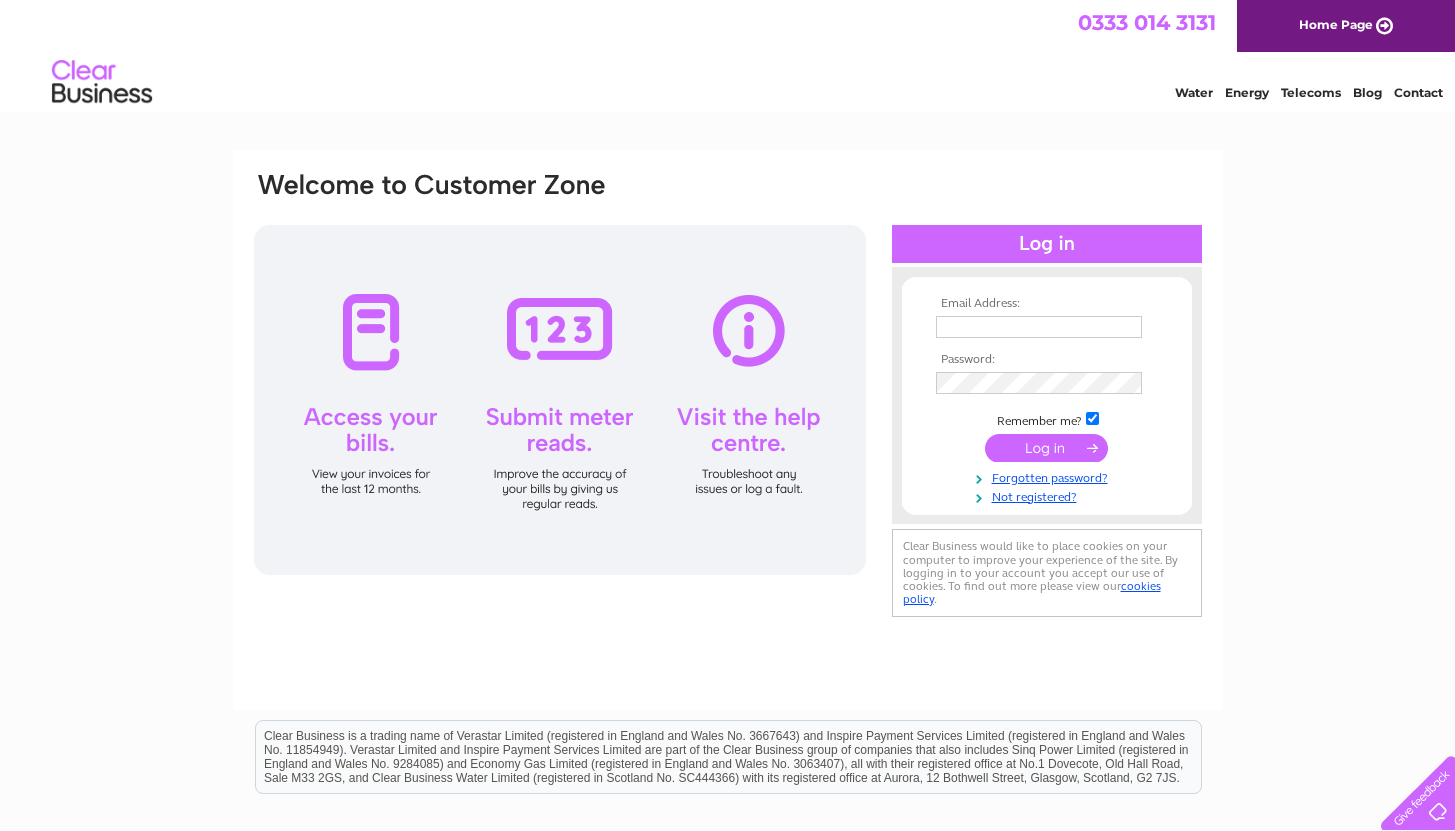 scroll, scrollTop: 0, scrollLeft: 0, axis: both 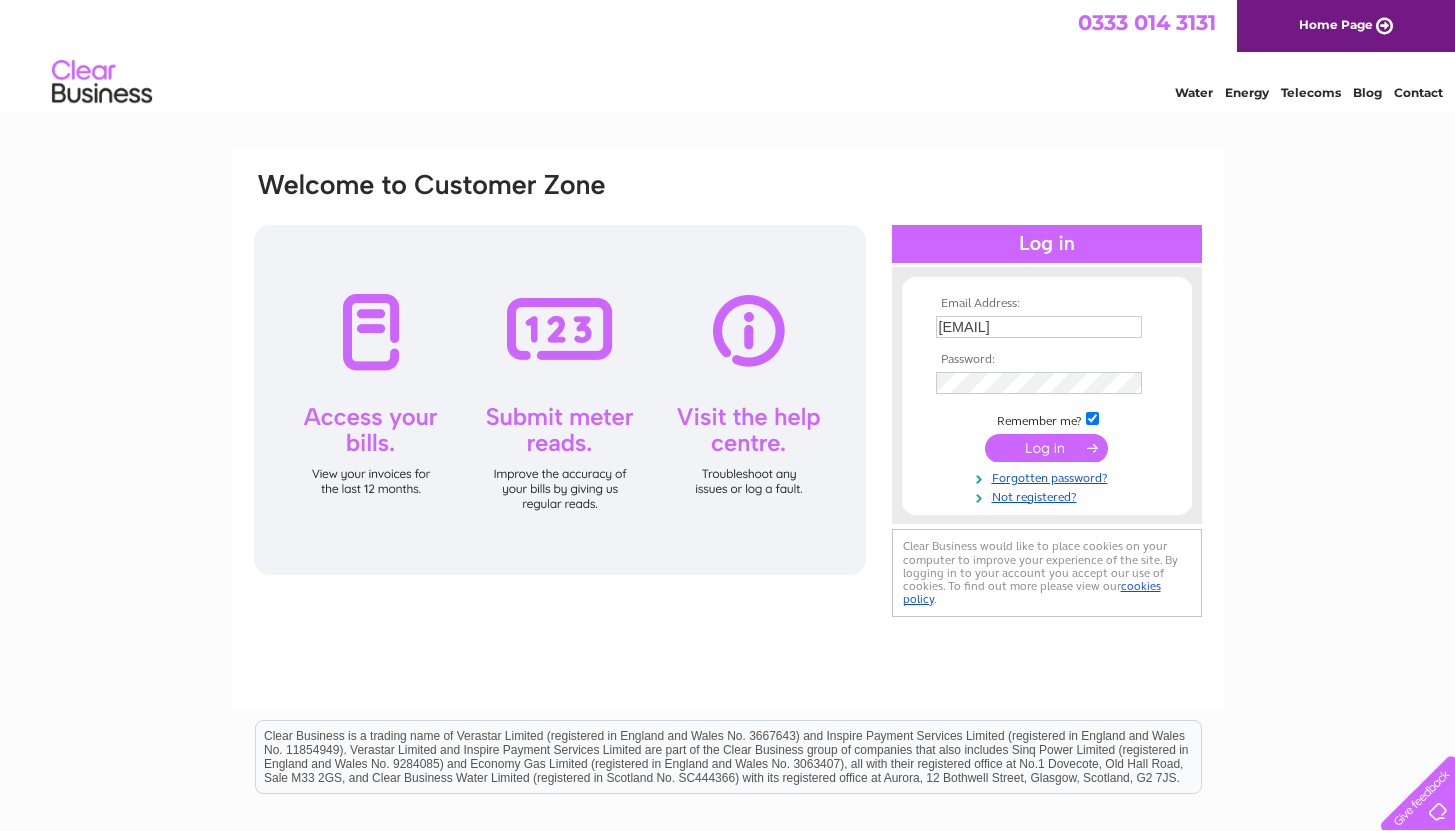 click at bounding box center (1046, 448) 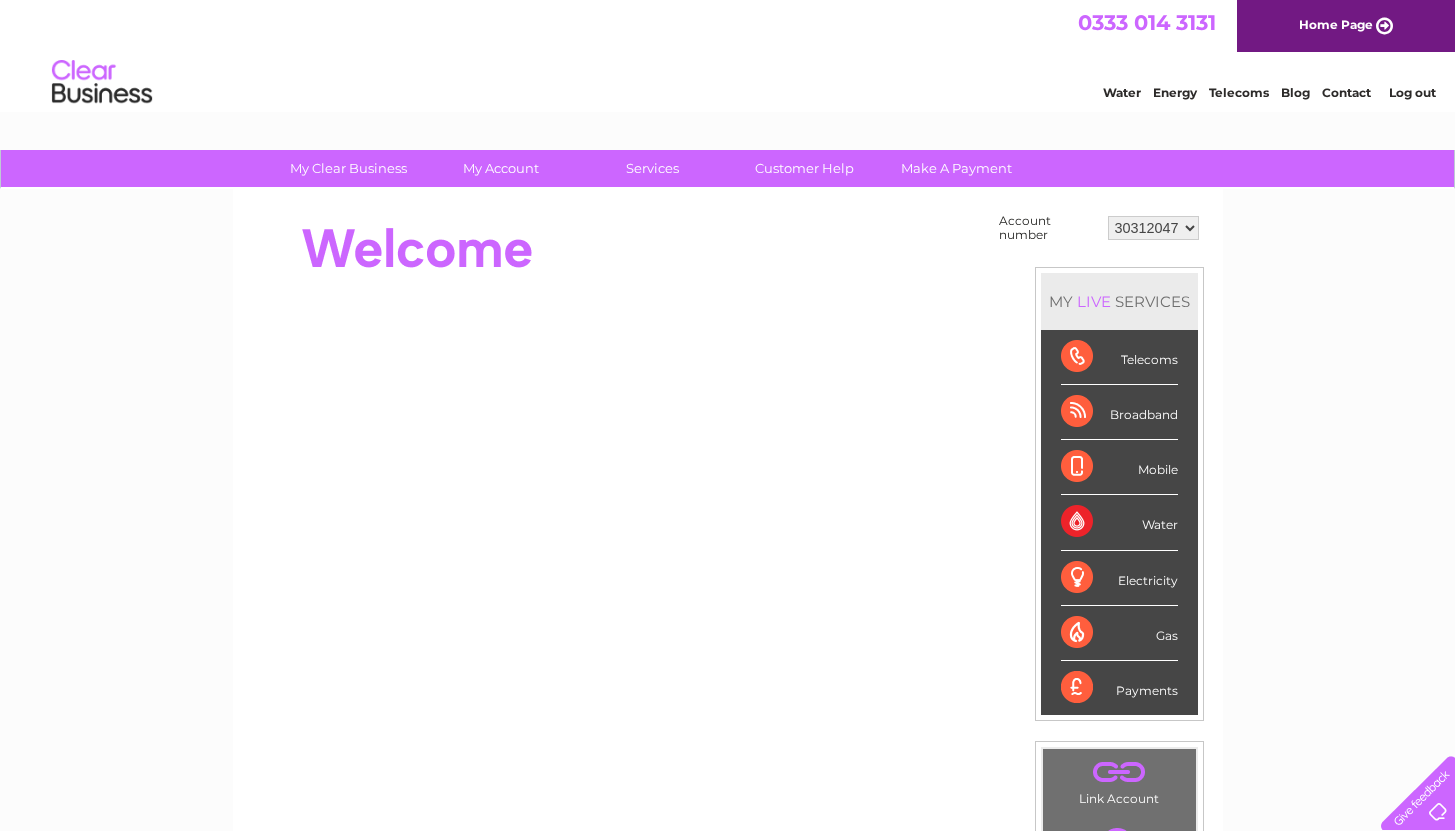 scroll, scrollTop: 0, scrollLeft: 0, axis: both 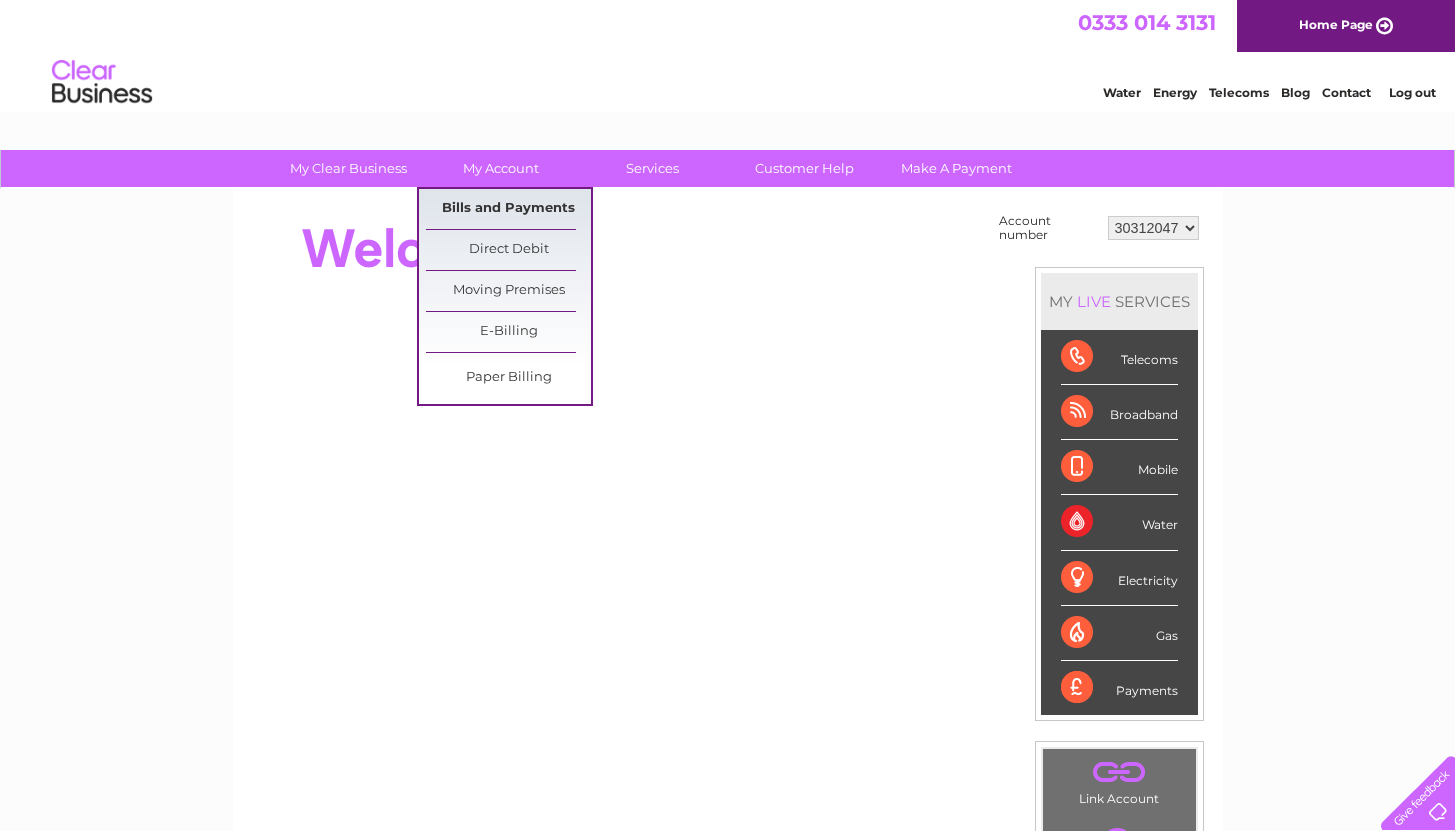 click on "Bills and Payments" at bounding box center [508, 209] 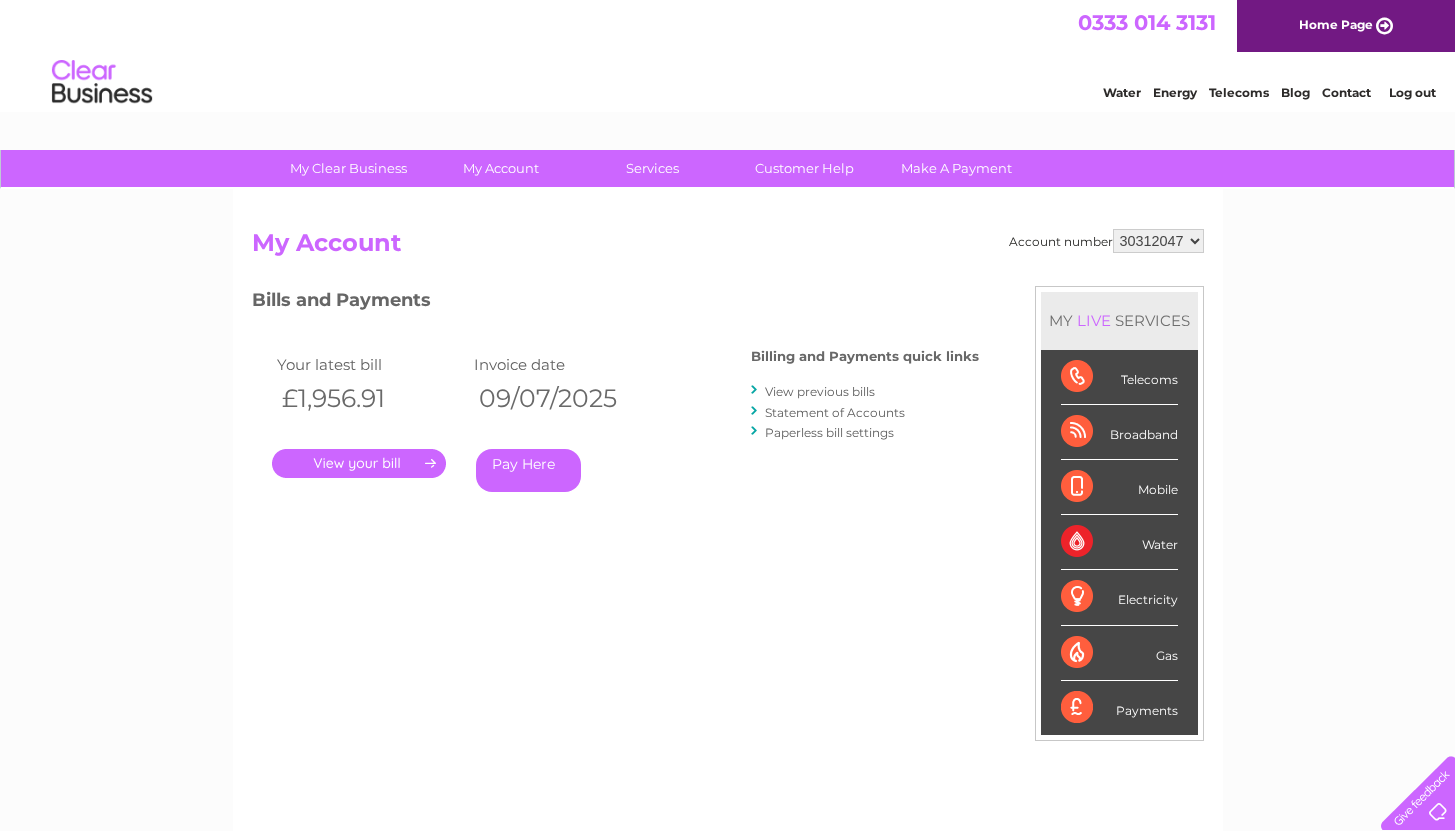 scroll, scrollTop: 0, scrollLeft: 0, axis: both 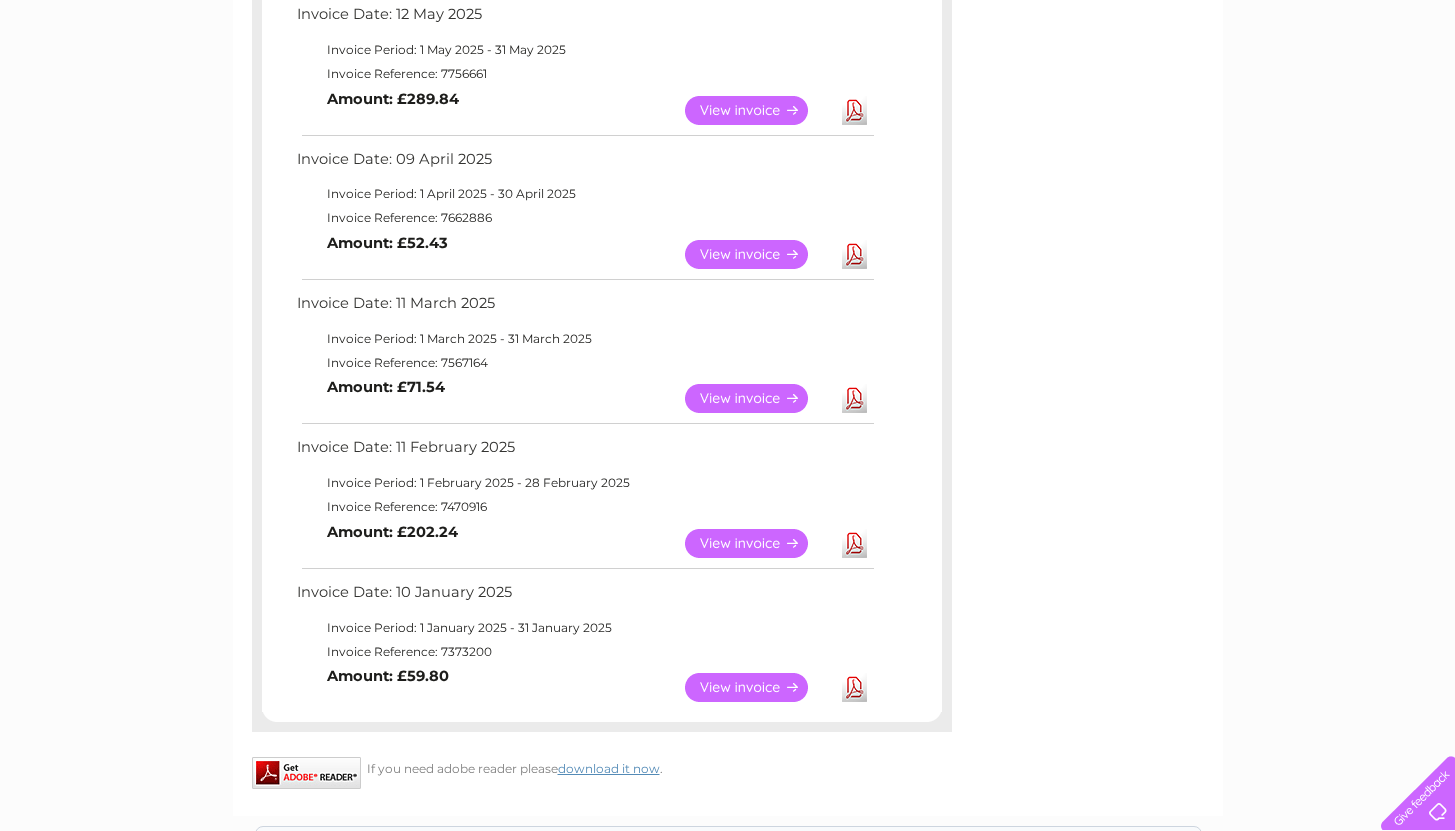 click on "View" at bounding box center [758, 687] 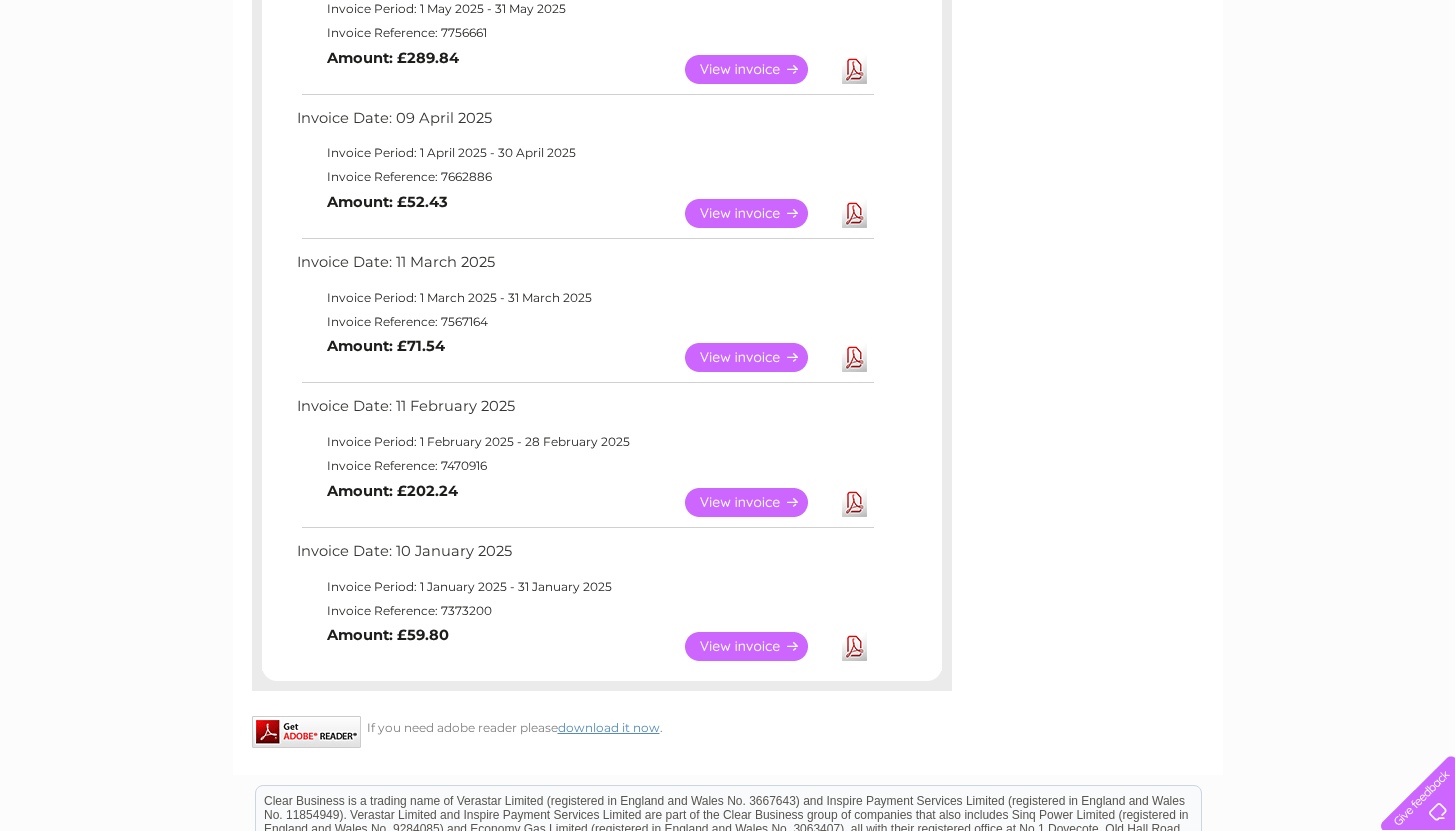 scroll, scrollTop: 710, scrollLeft: 0, axis: vertical 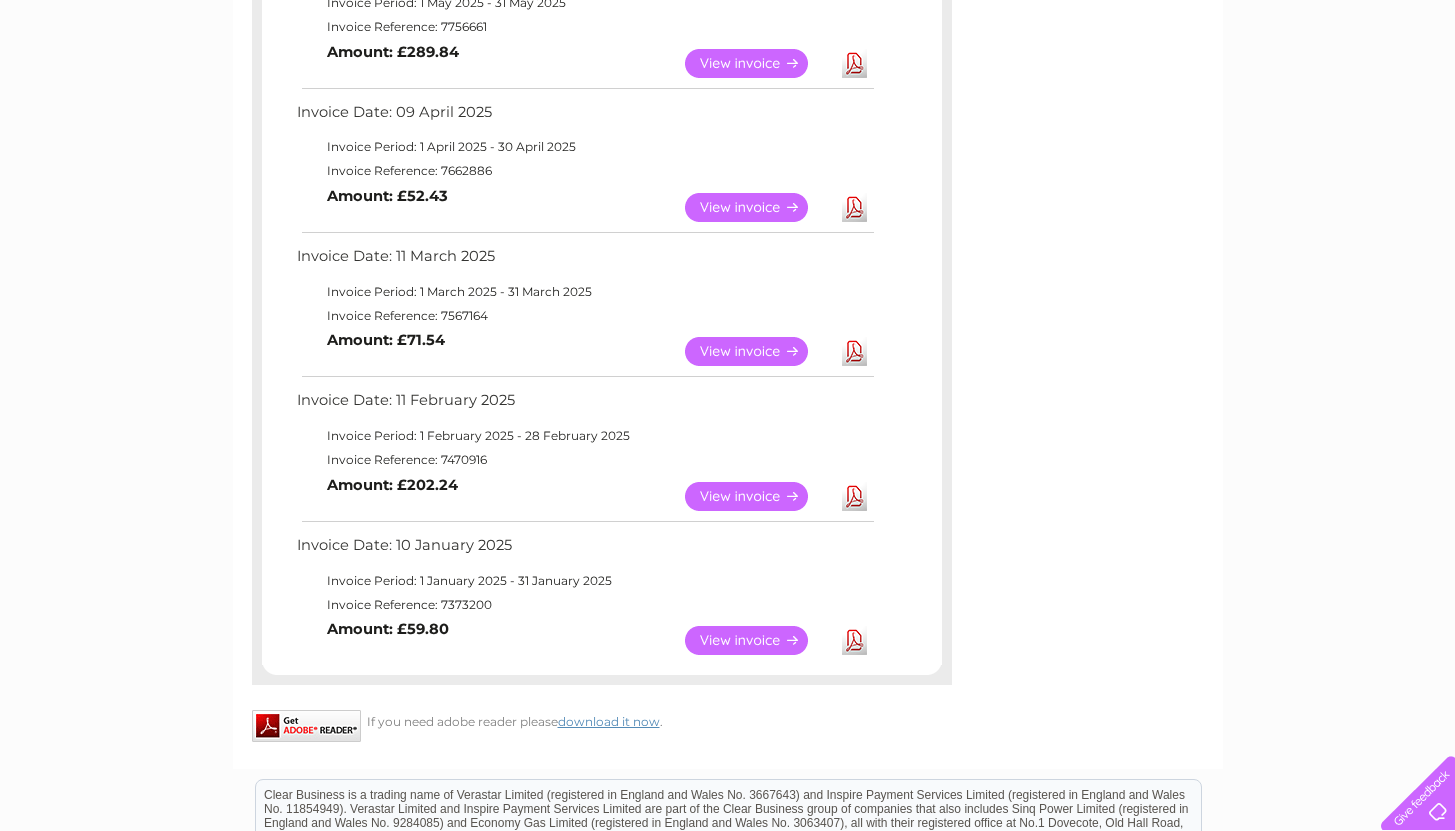 click on "View" at bounding box center [758, 351] 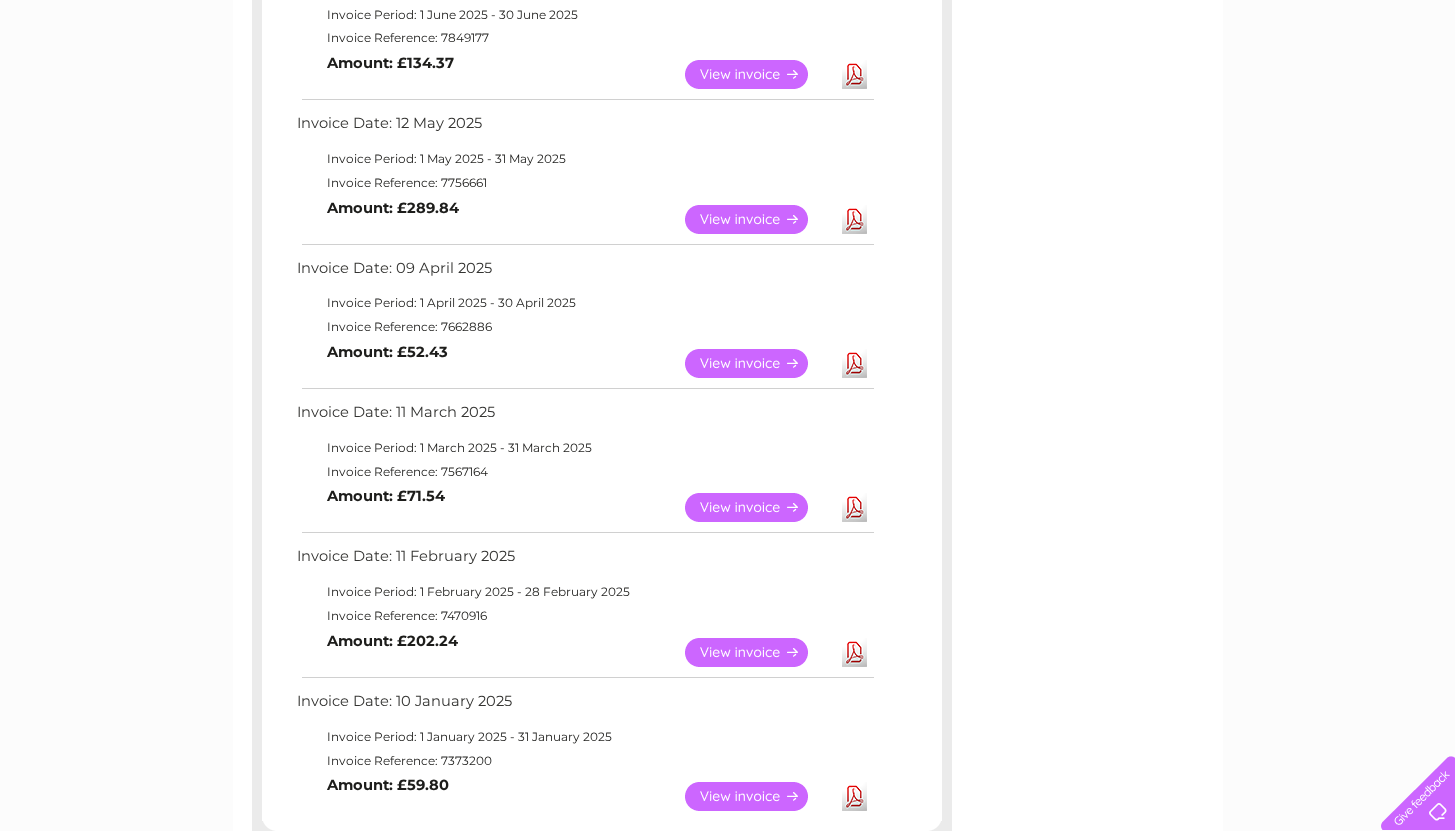 scroll, scrollTop: 550, scrollLeft: 0, axis: vertical 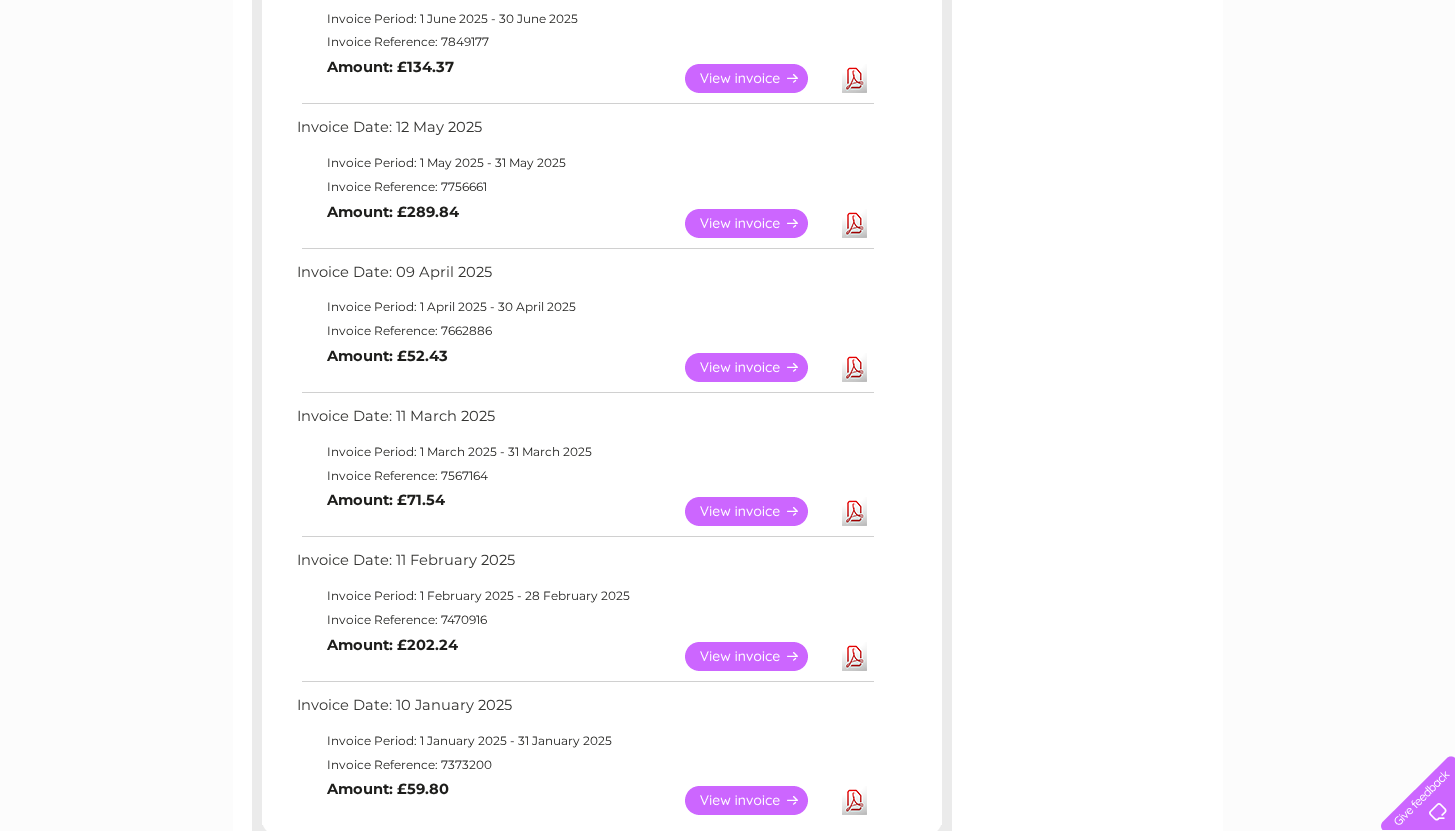 click on "Account number    30312047
30316079
Previous Invoices
Download or view any of your previous invoices below.
Filter by date
All
January
February
March
April
May
June
July
2025
Most Recent
Invoice Date: 09 July 2025
Invoice Period: 1 July 2025 -  31 July 2025
Invoice Reference: 7940580
View
Download" at bounding box center [728, 284] 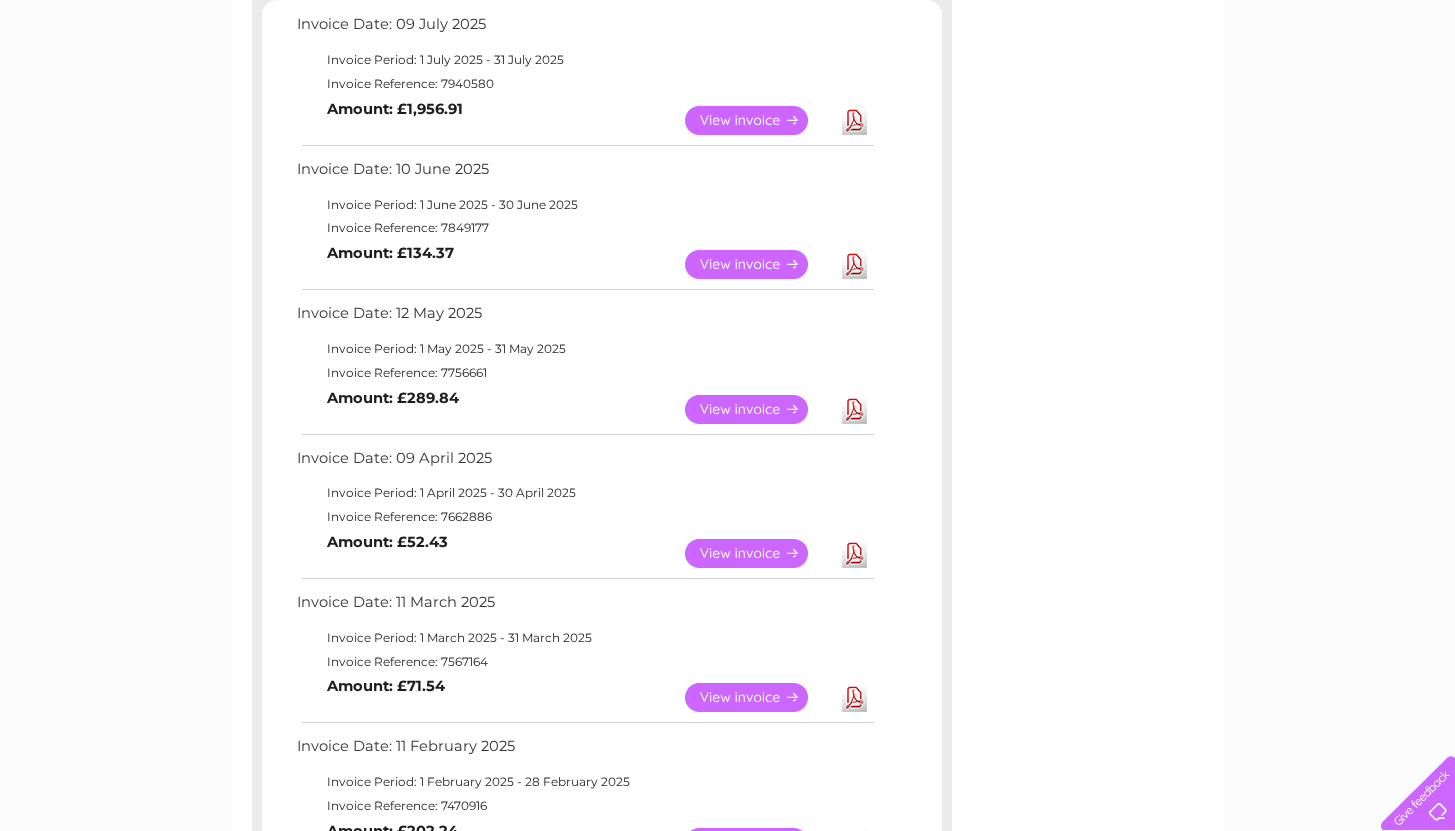 scroll, scrollTop: 350, scrollLeft: 0, axis: vertical 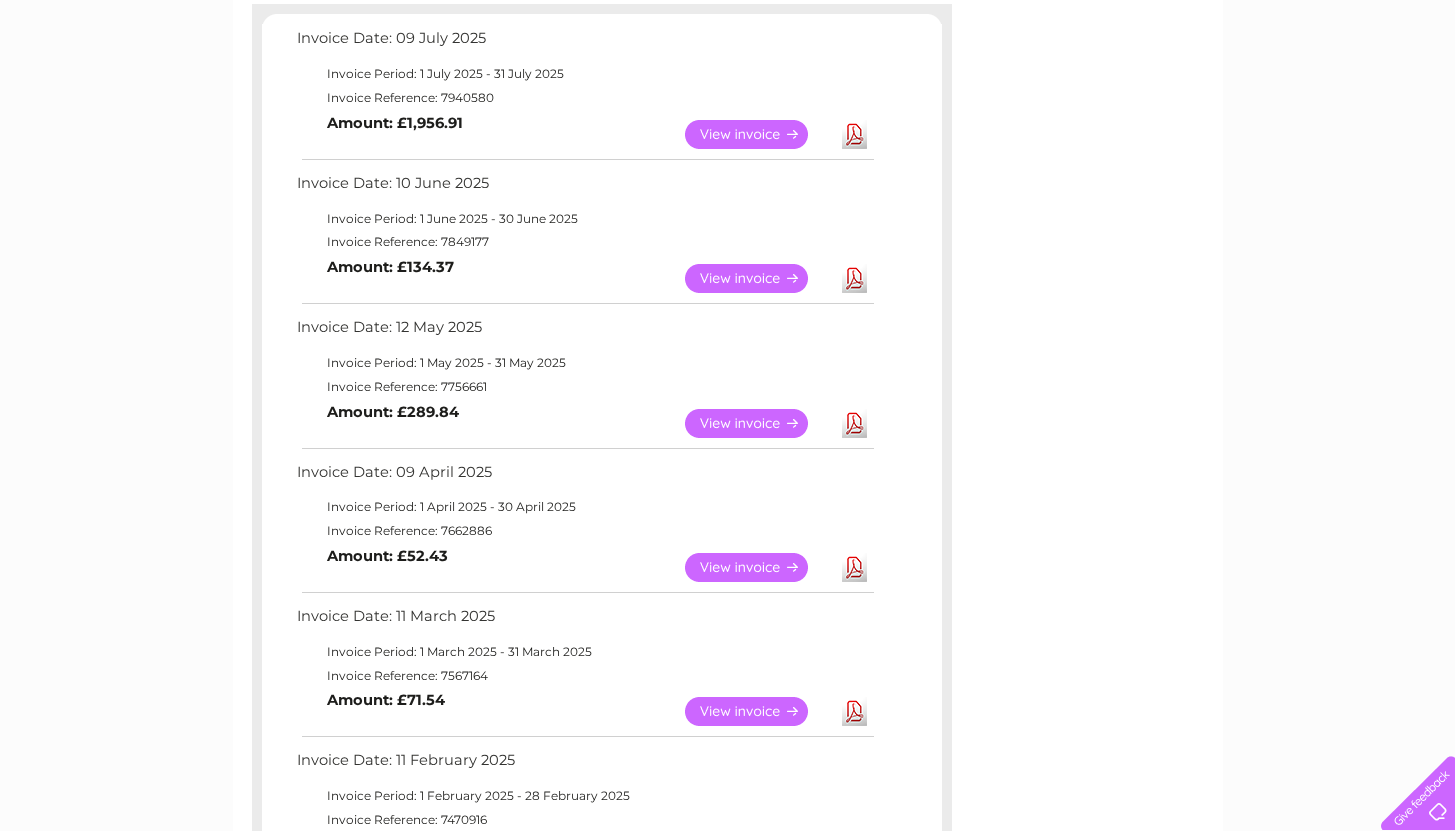 click on "View" at bounding box center [758, 278] 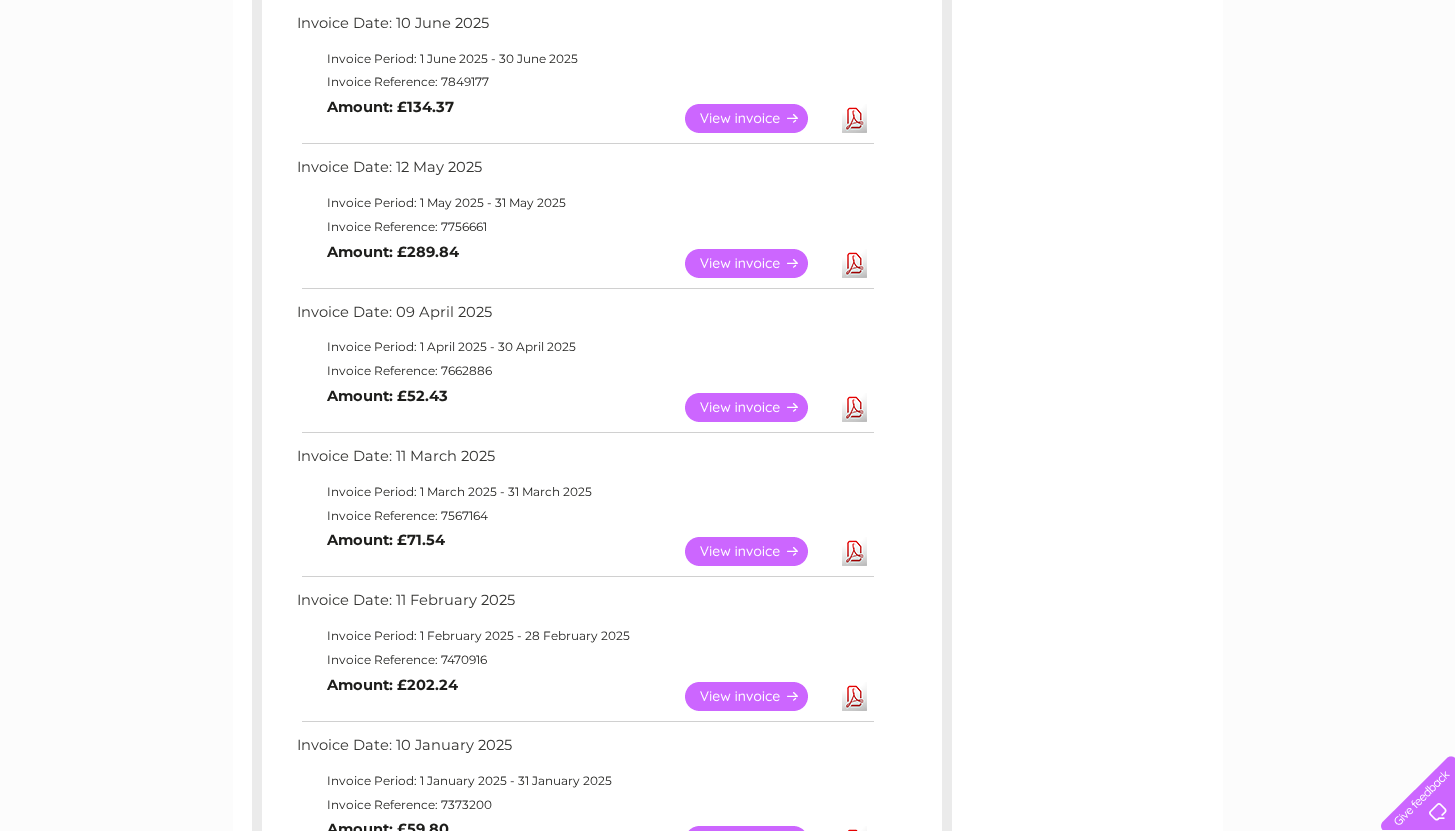 scroll, scrollTop: 550, scrollLeft: 0, axis: vertical 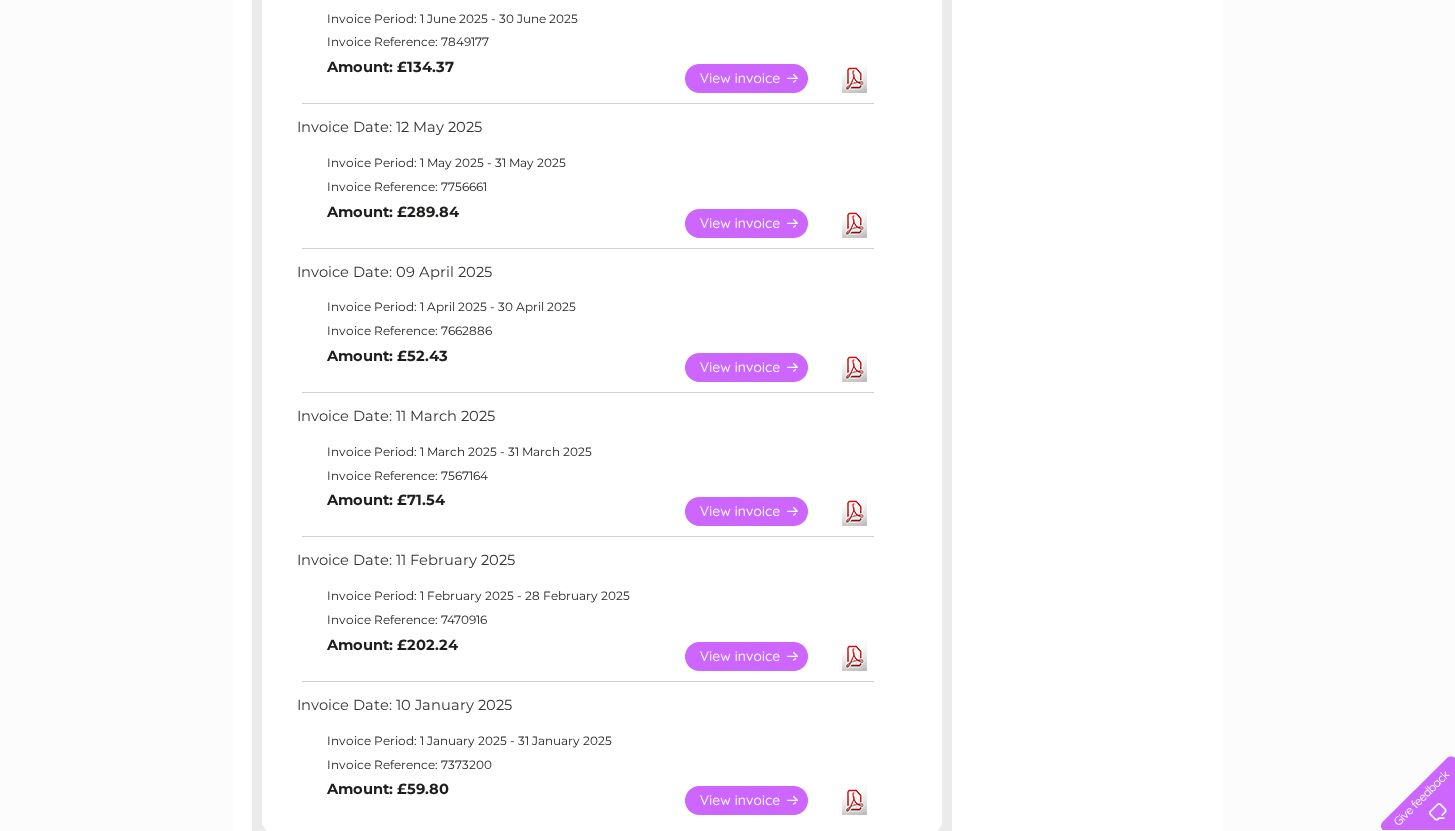 click on "View" at bounding box center [758, 367] 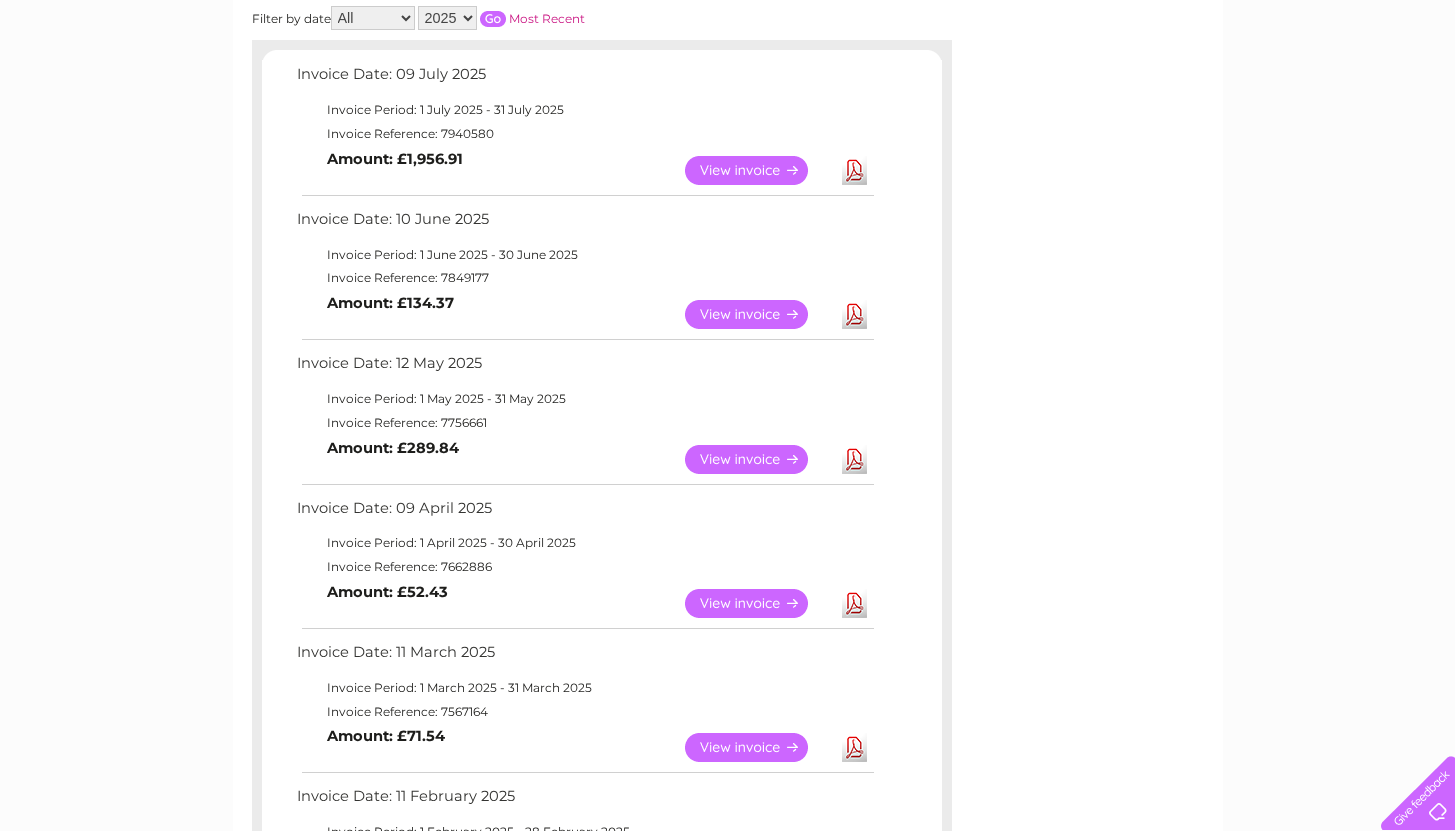 scroll, scrollTop: 310, scrollLeft: 0, axis: vertical 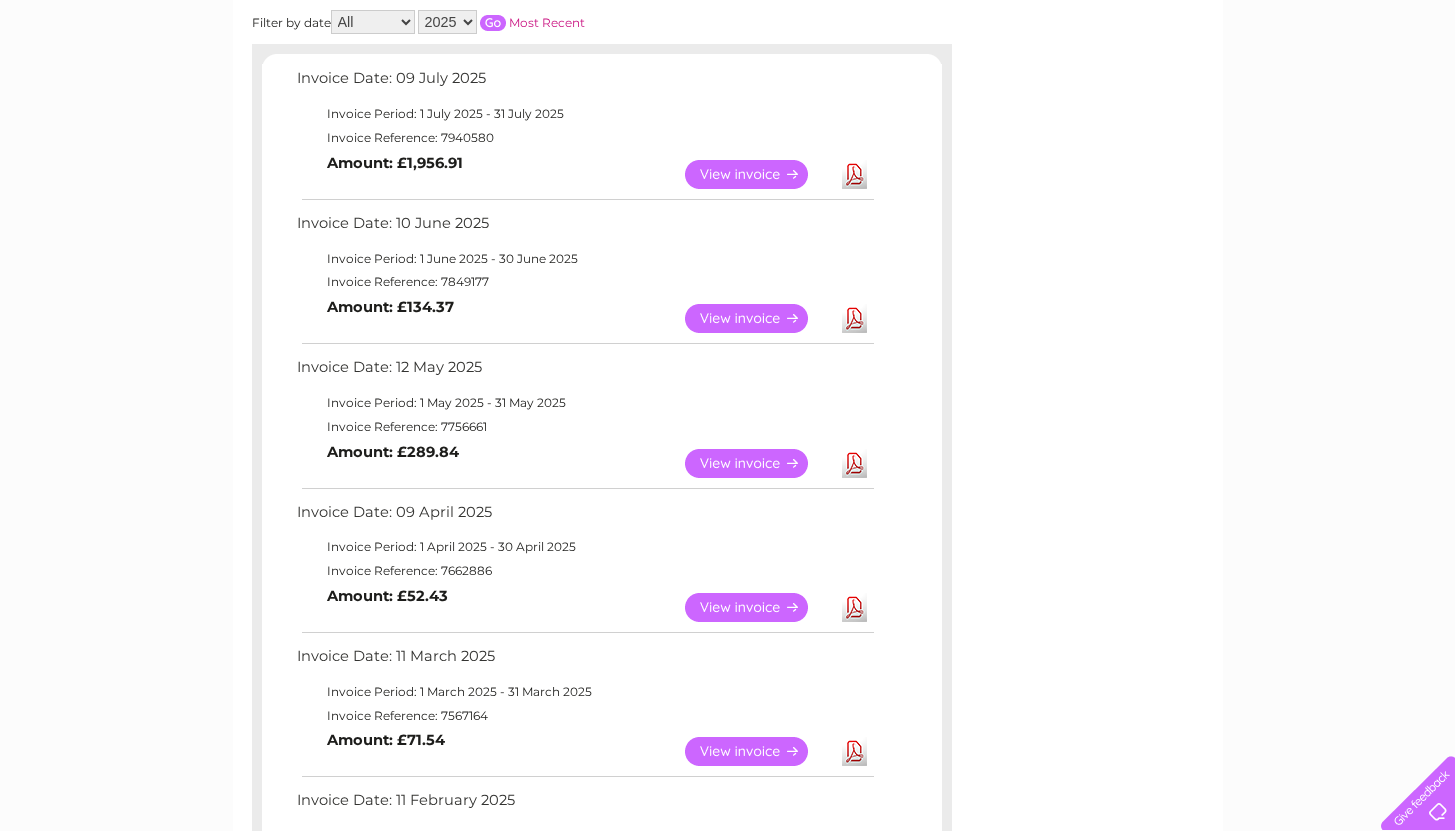 click on "View" at bounding box center [758, 463] 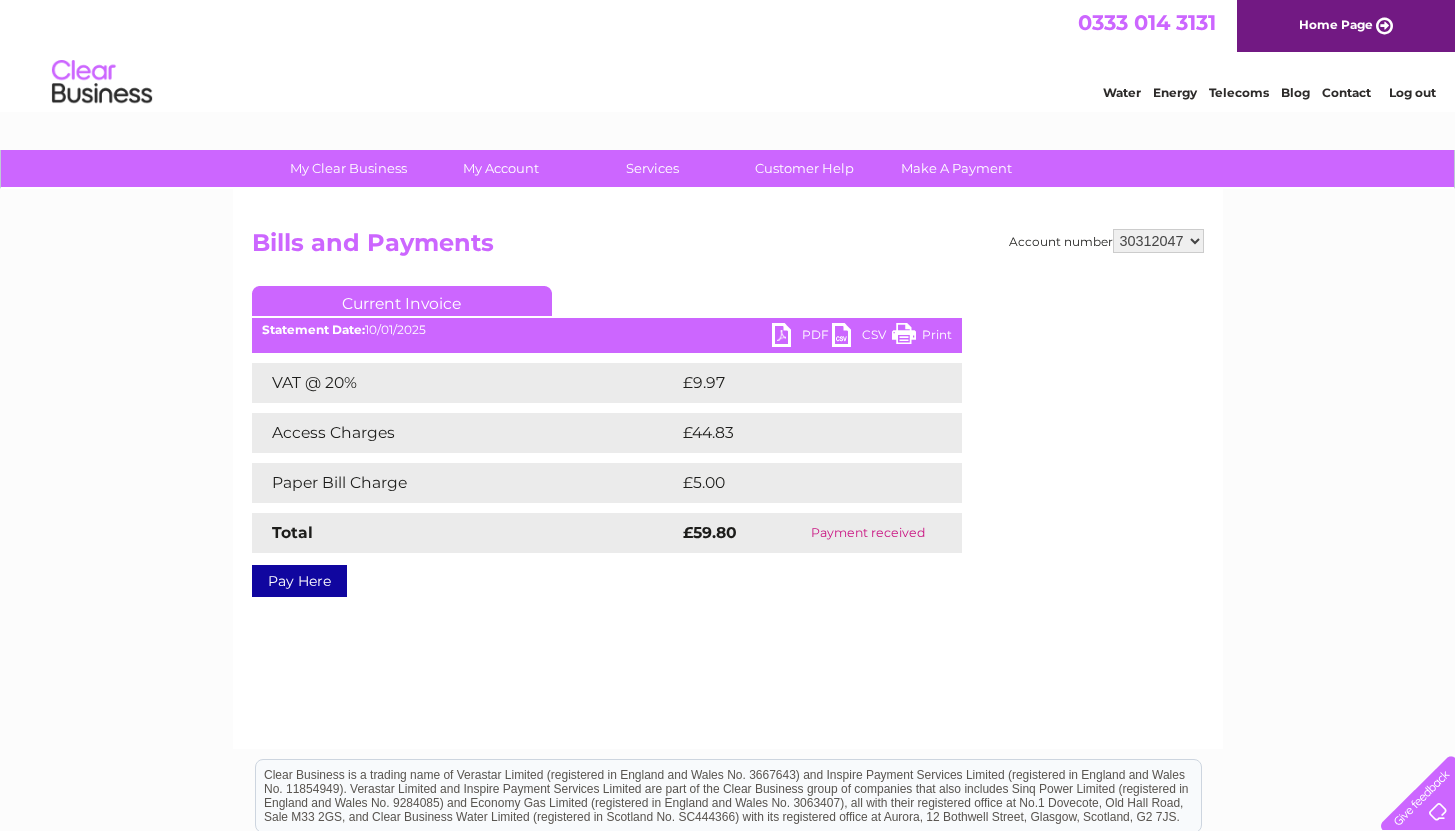 scroll, scrollTop: 0, scrollLeft: 0, axis: both 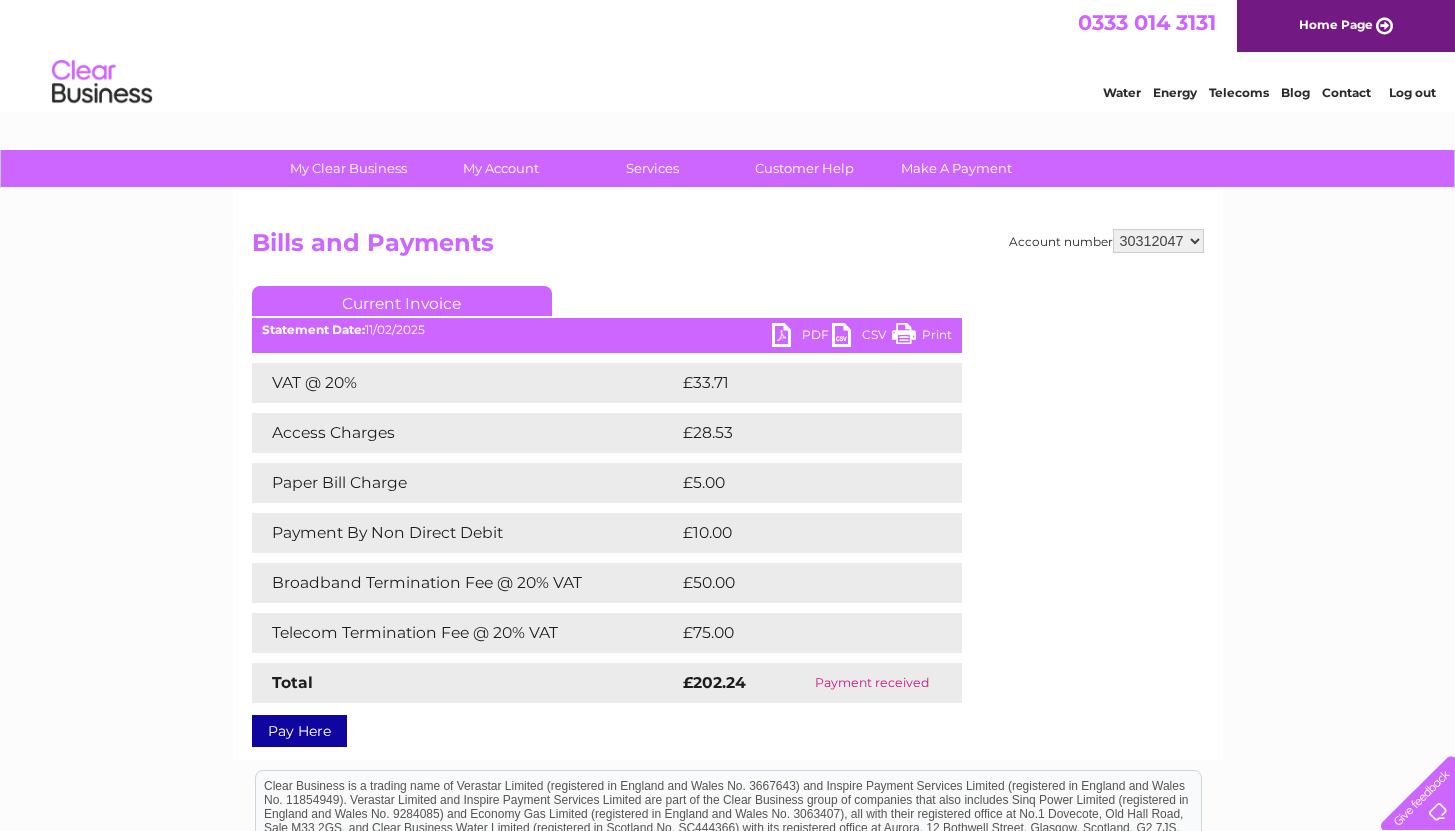 click on "Bills and Payments" at bounding box center [728, 248] 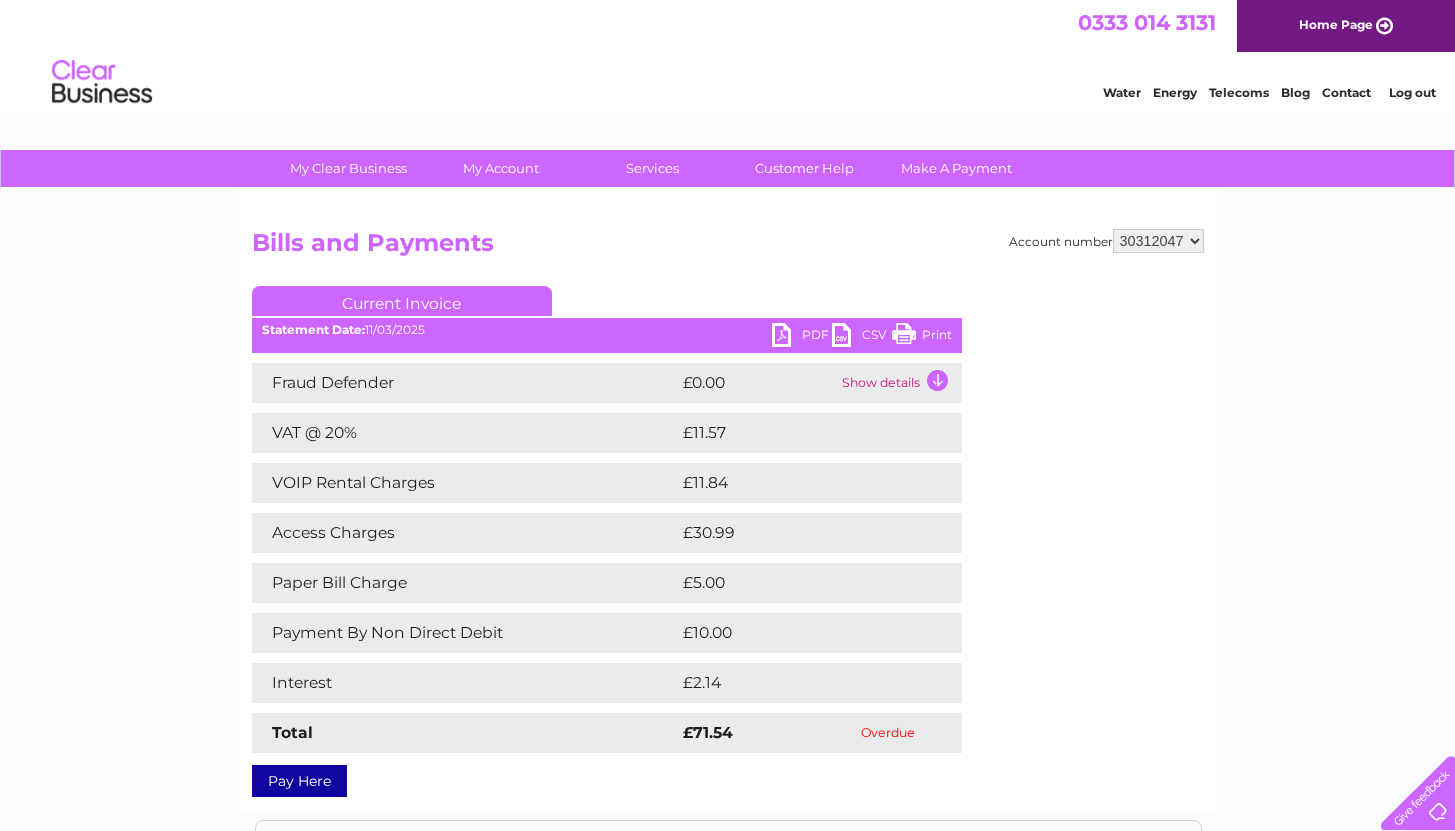 click on "Account number    30312047
30316079
Bills and Payments
Current Invoice
PDF
CSV
Print" at bounding box center (728, 509) 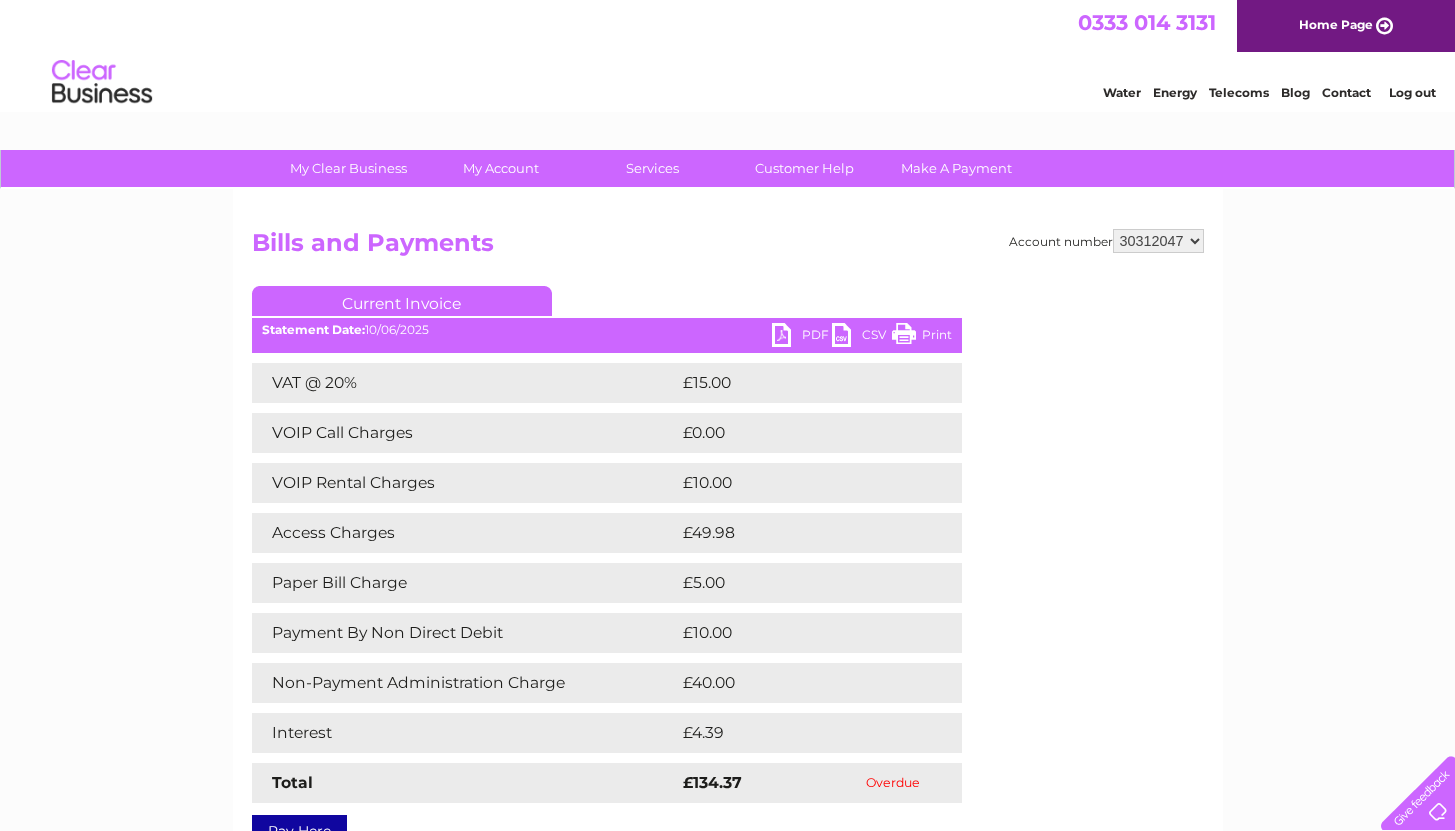 scroll, scrollTop: 0, scrollLeft: 0, axis: both 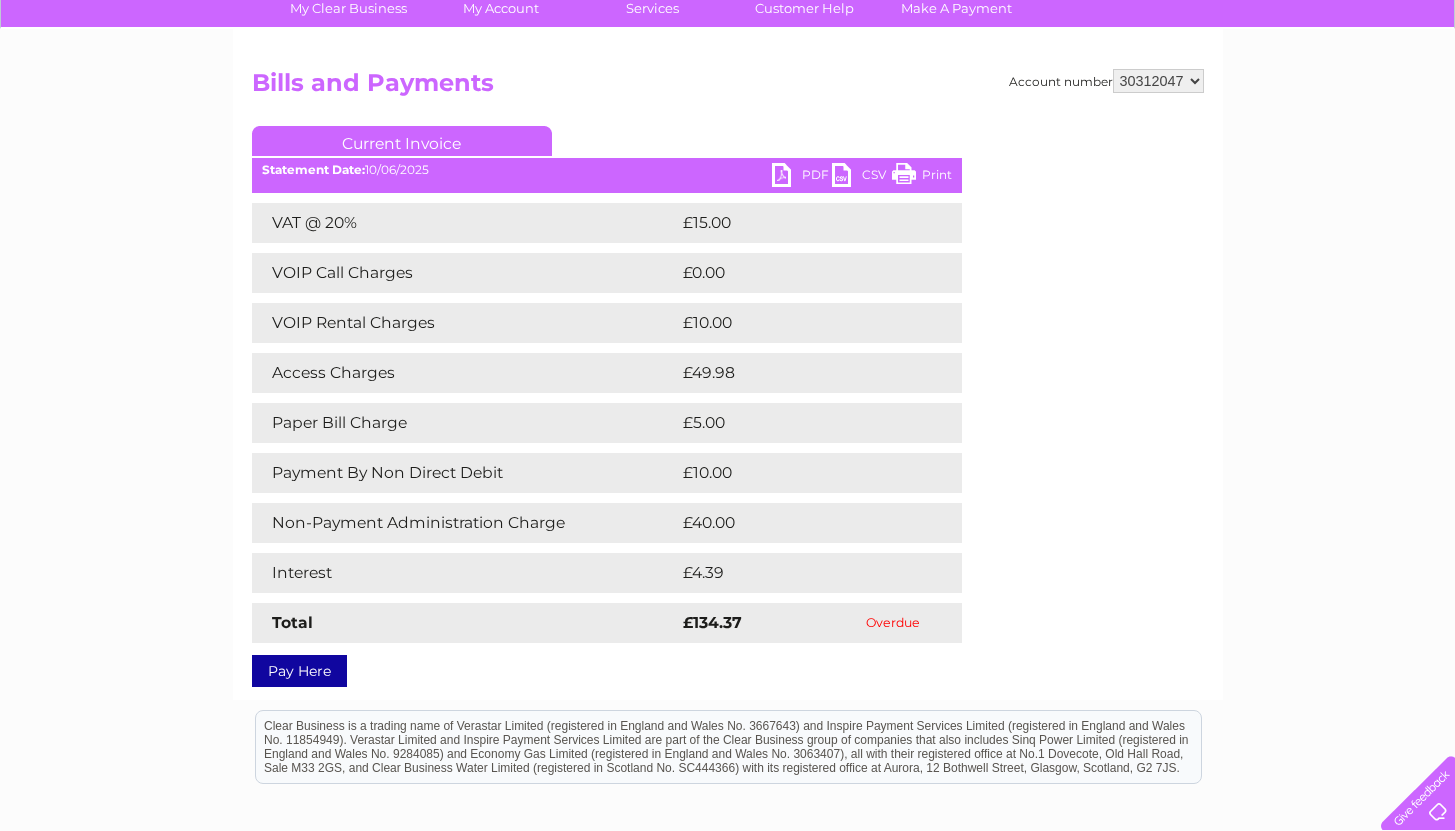 click on "PDF" at bounding box center (802, 177) 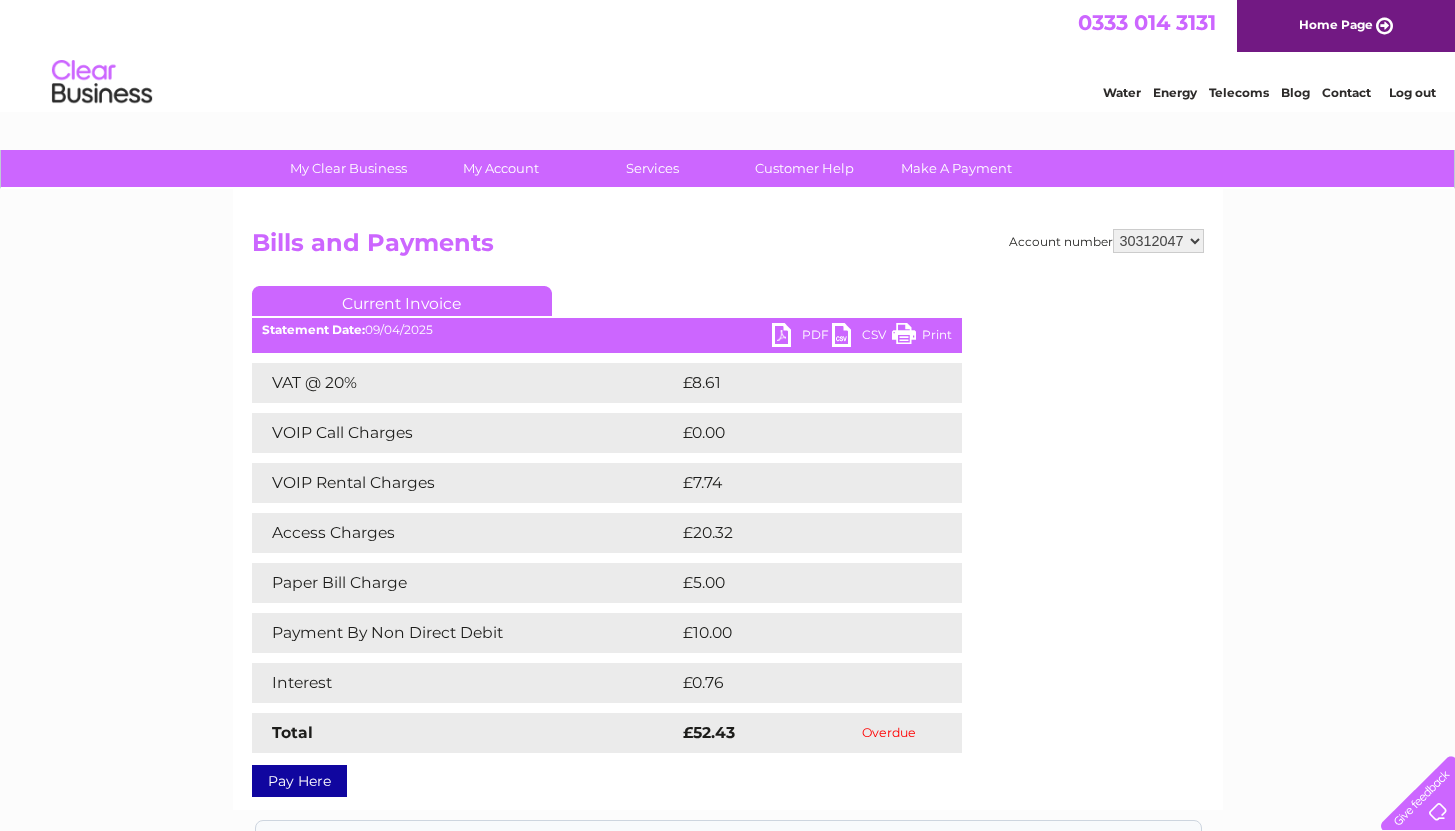 scroll, scrollTop: 0, scrollLeft: 0, axis: both 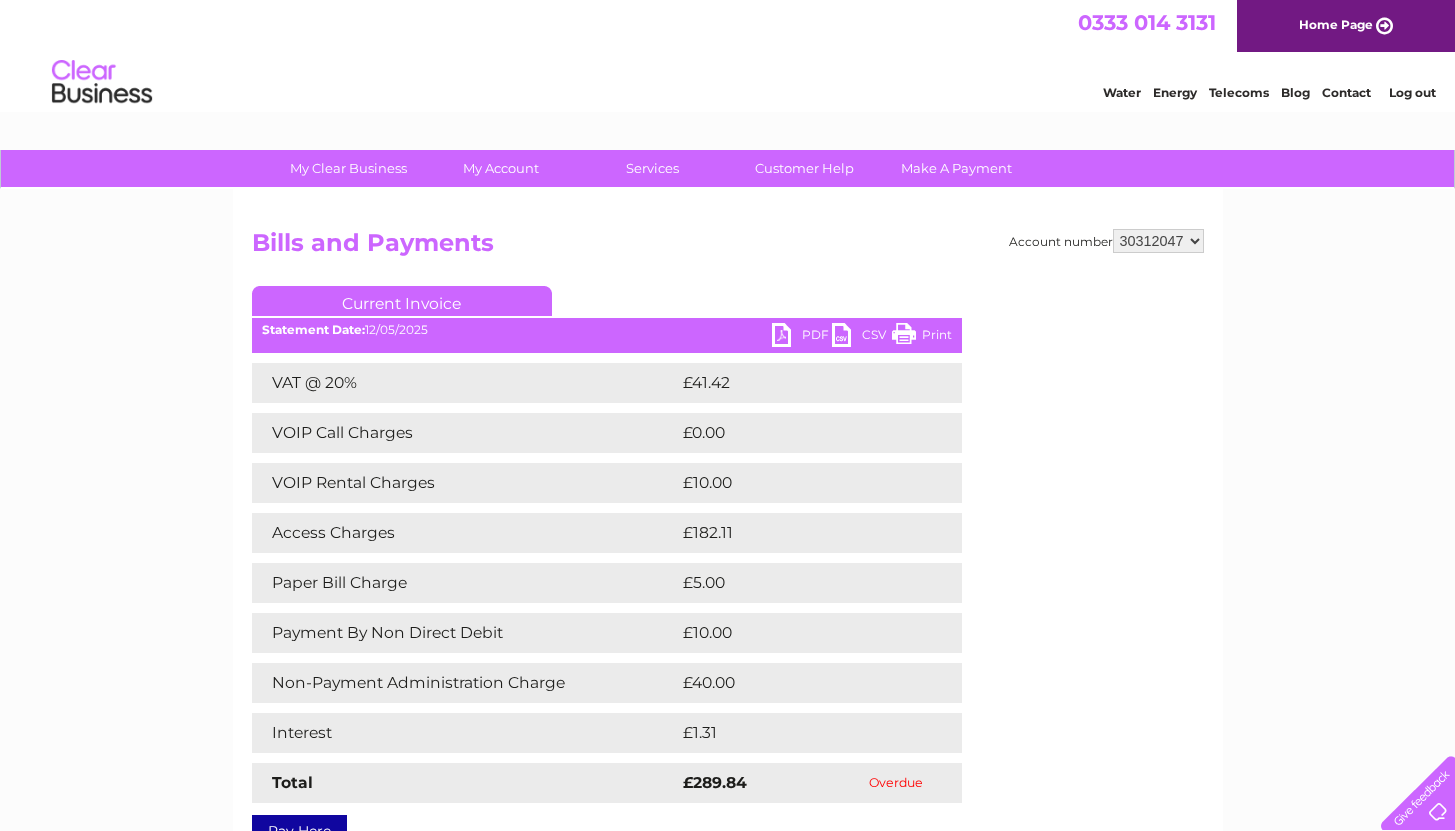 click on "Account number    [NUMBER]
[NUMBER]
Bills and Payments
Current Invoice
PDF
CSV
Print
VAT @ 20%" at bounding box center (728, 534) 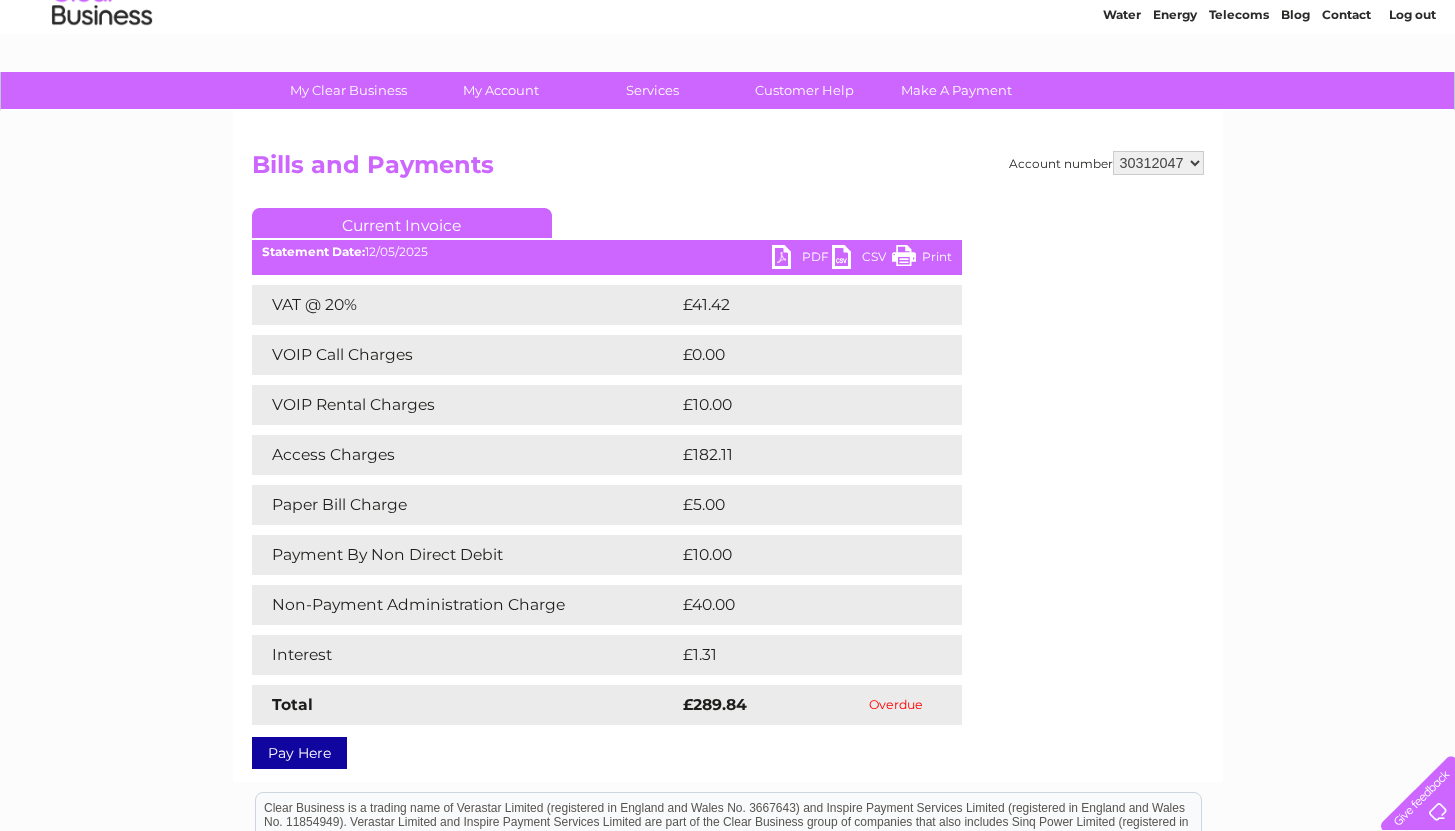 scroll, scrollTop: 80, scrollLeft: 0, axis: vertical 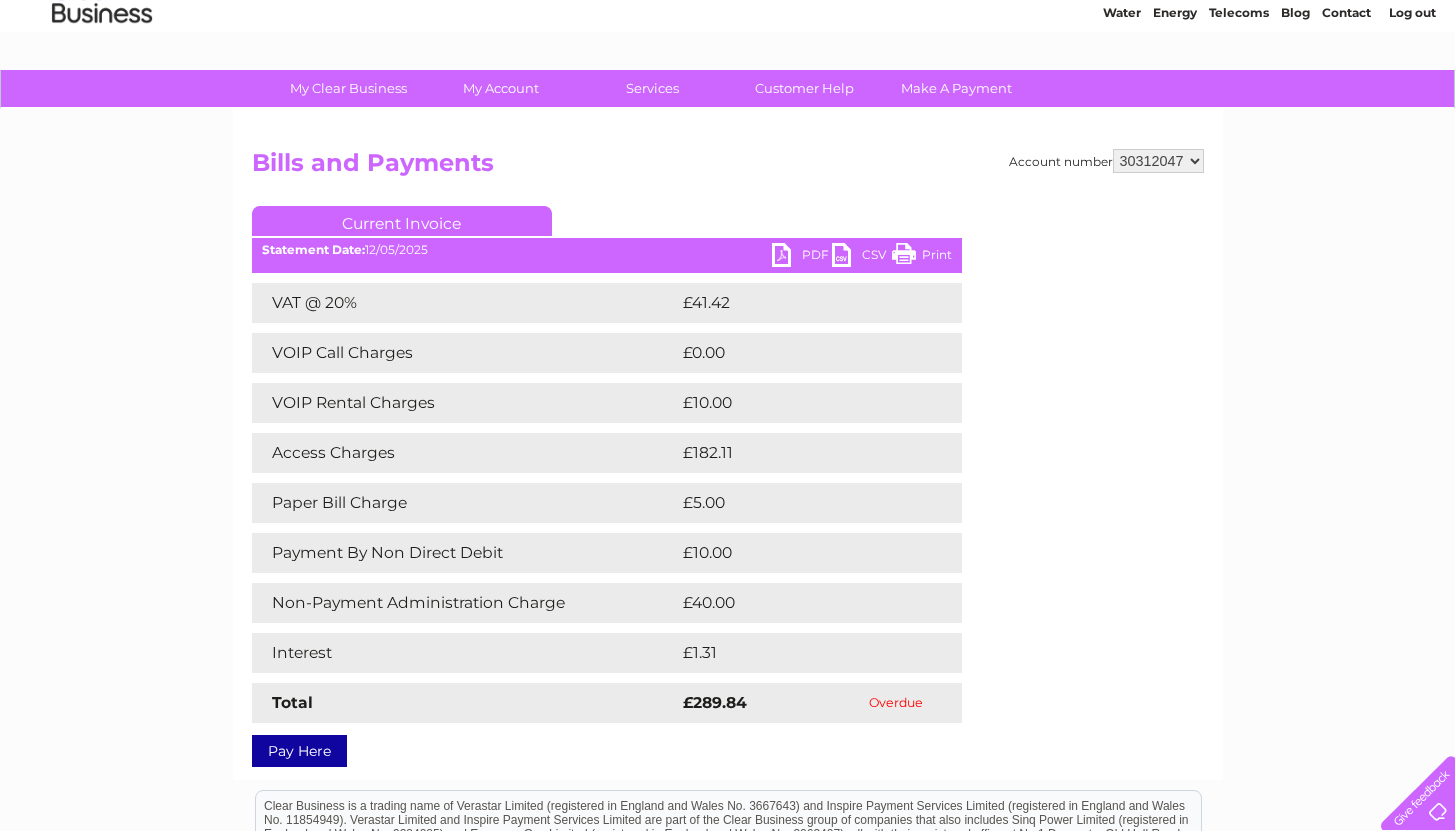 click on "PDF" at bounding box center (802, 257) 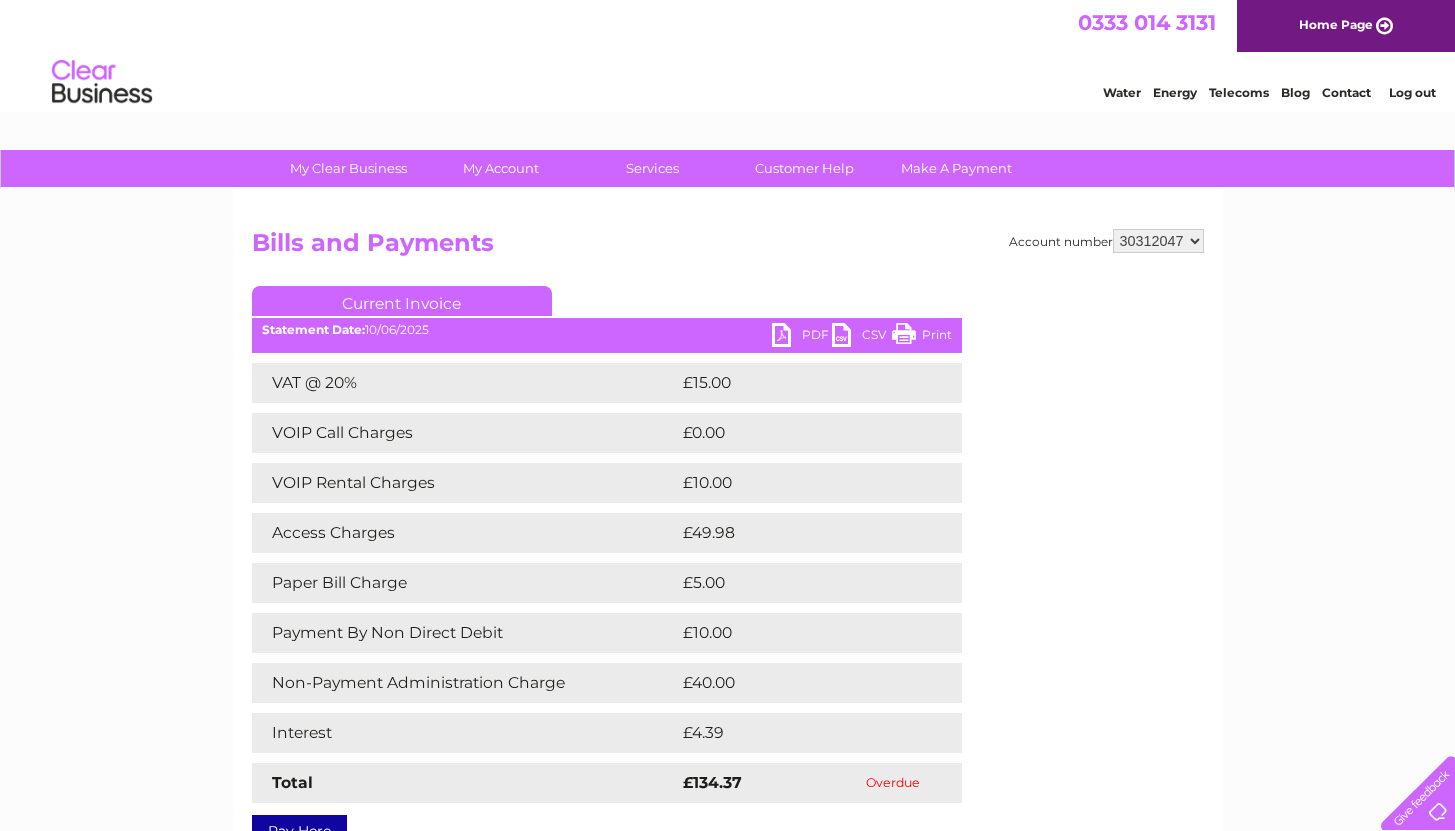scroll, scrollTop: 0, scrollLeft: 0, axis: both 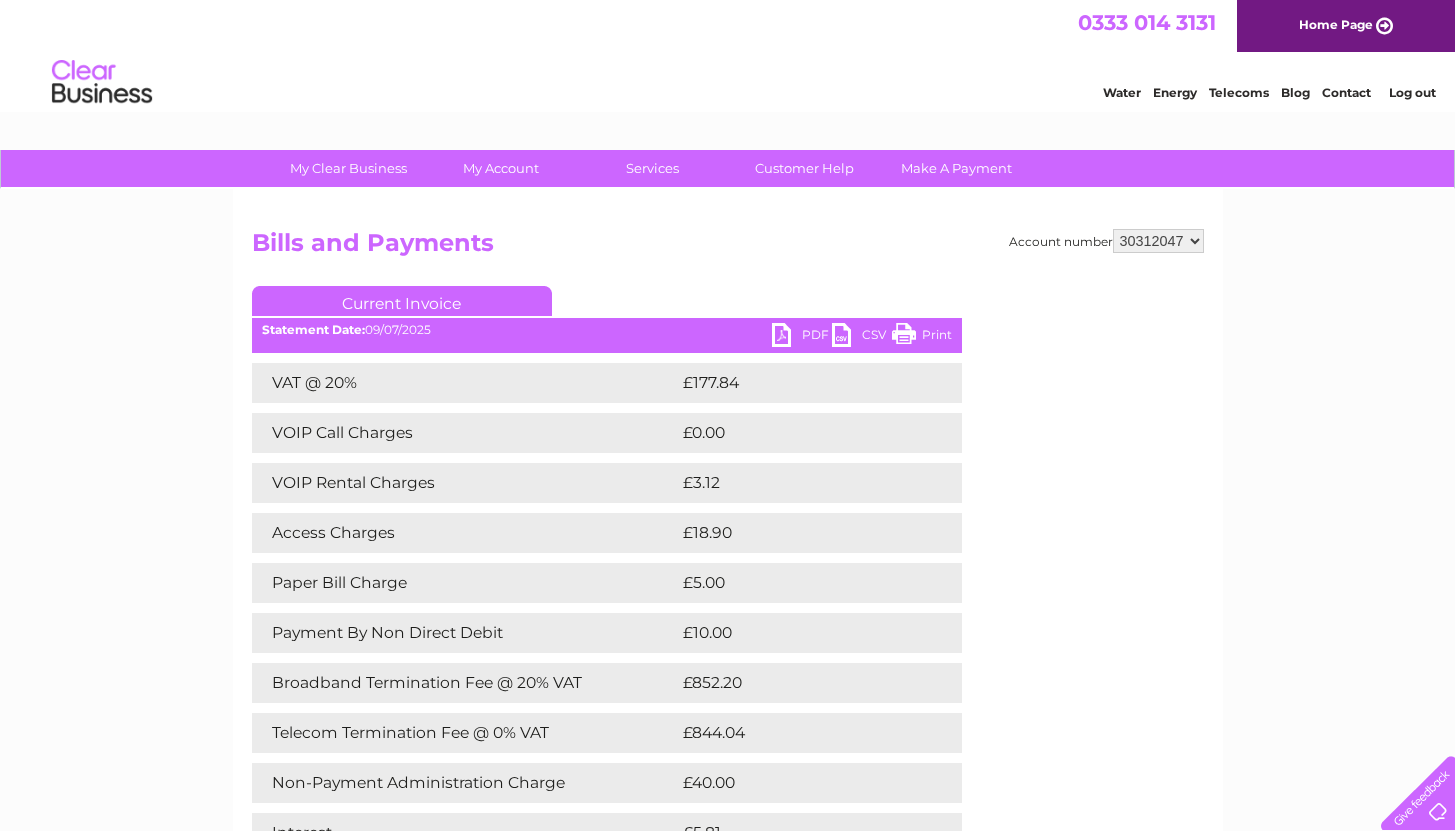 click on "Account number    [NUMBER]
[NUMBER]
Bills and Payments
Current Invoice
PDF
CSV
Print
VAT @ 20%" at bounding box center [728, 584] 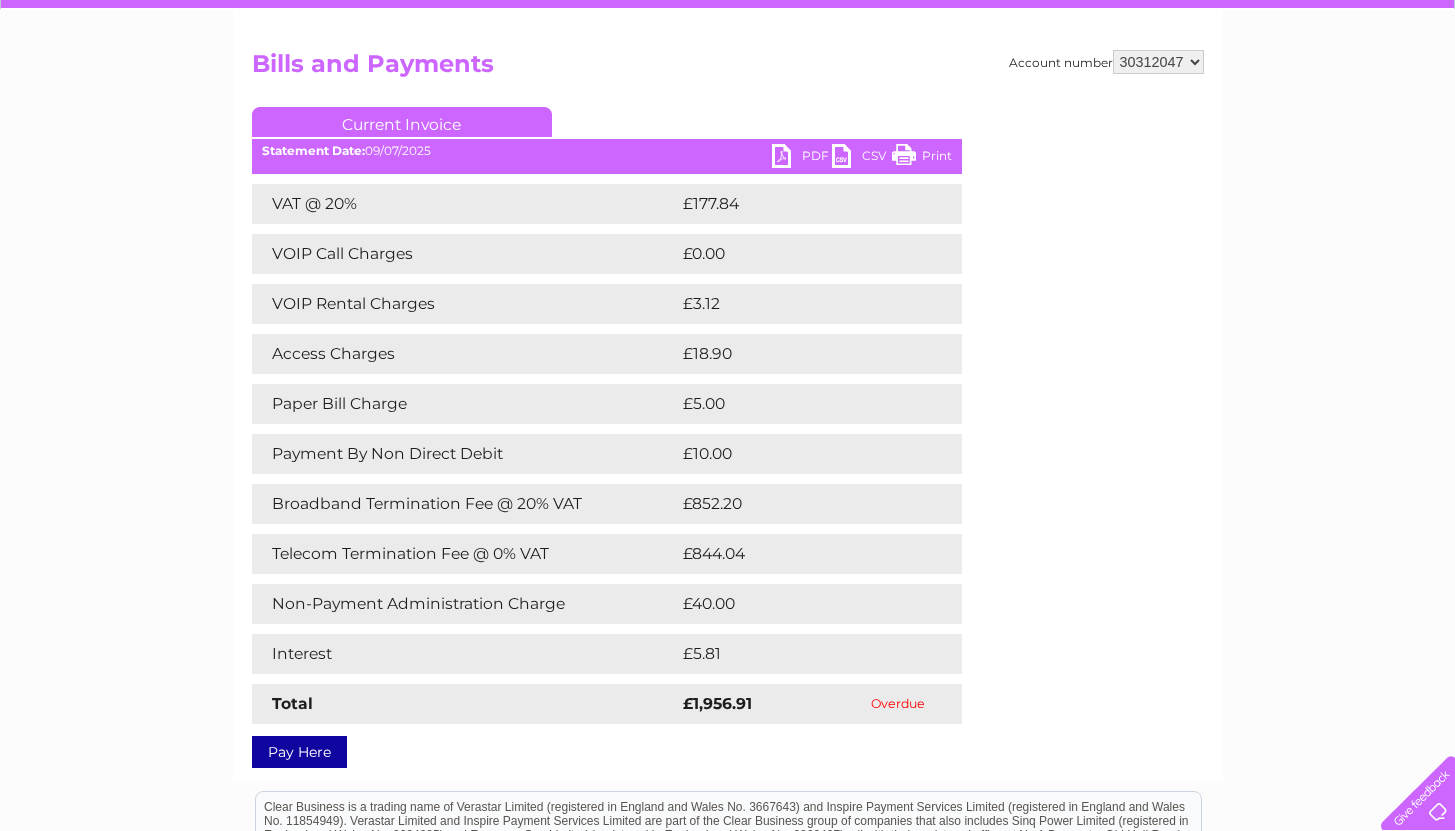 scroll, scrollTop: 200, scrollLeft: 0, axis: vertical 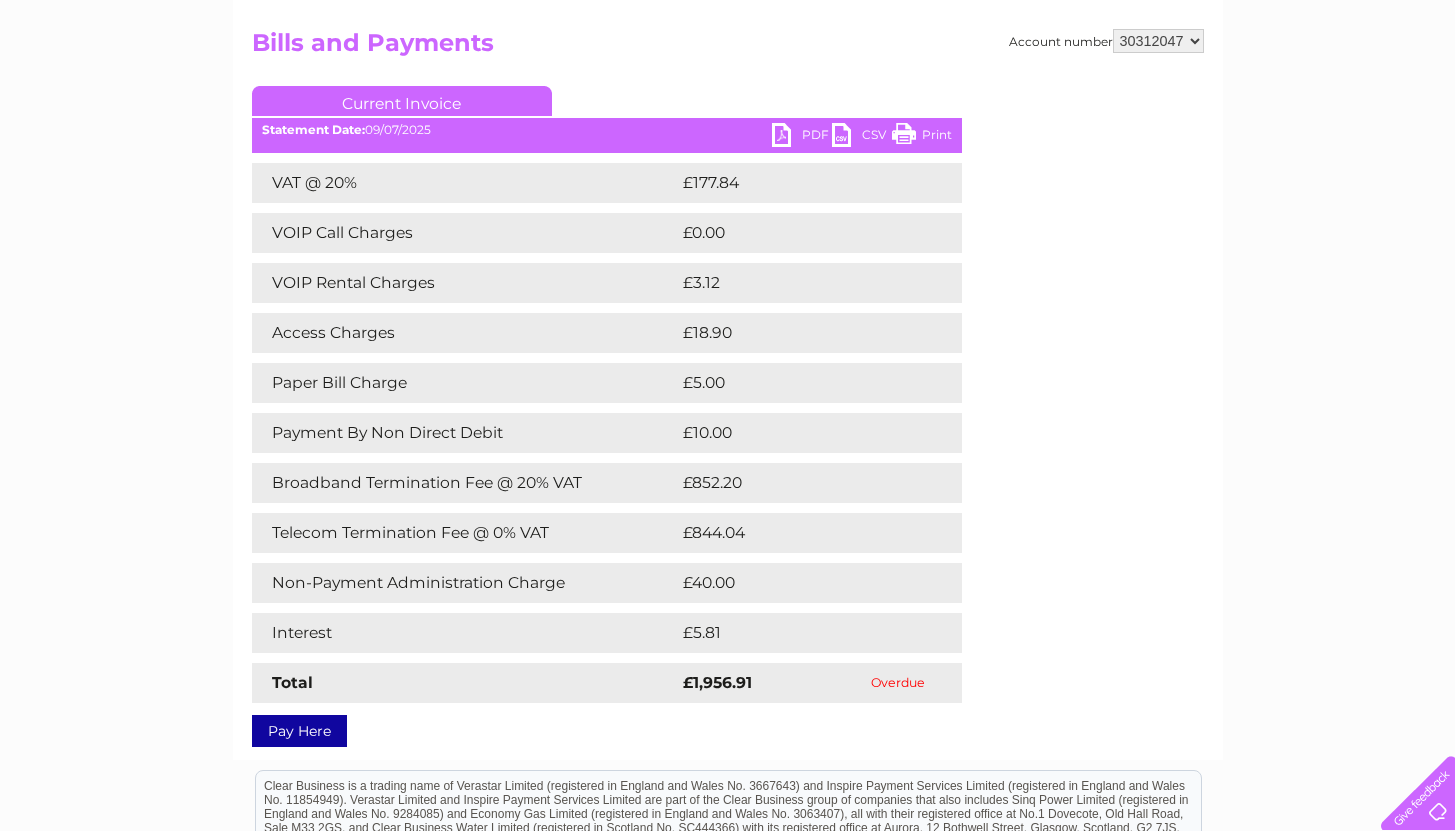 click on "Account number    [NUMBER]
[NUMBER]
Bills and Payments
Current Invoice
PDF
CSV
Print
VAT @ 20%" at bounding box center [728, 384] 